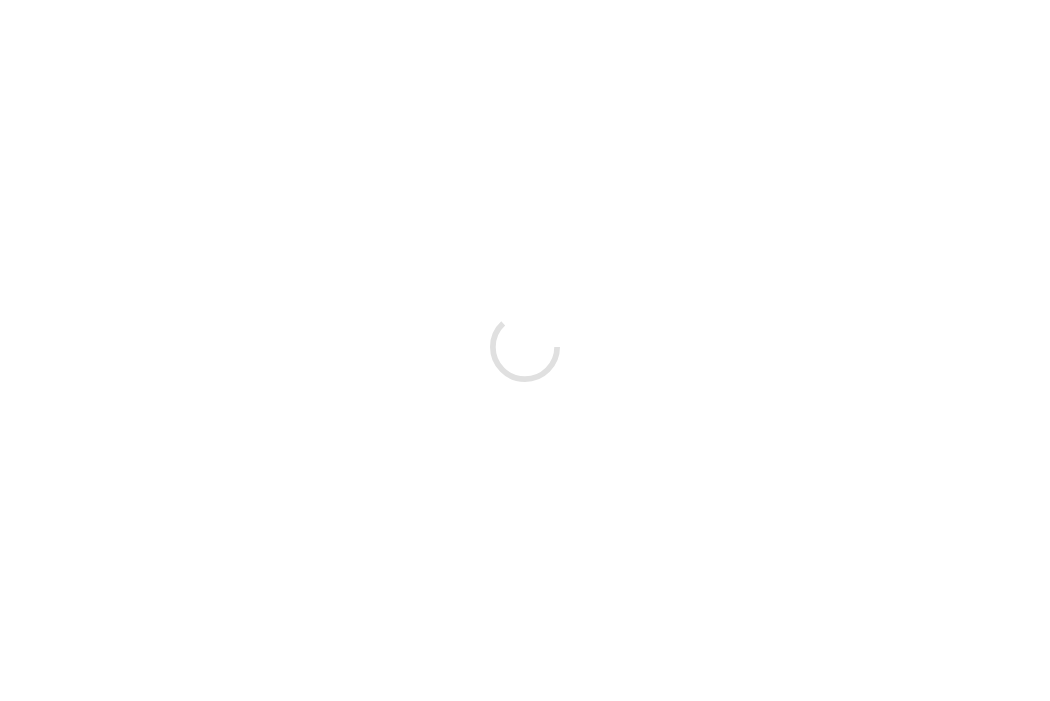 scroll, scrollTop: 0, scrollLeft: 0, axis: both 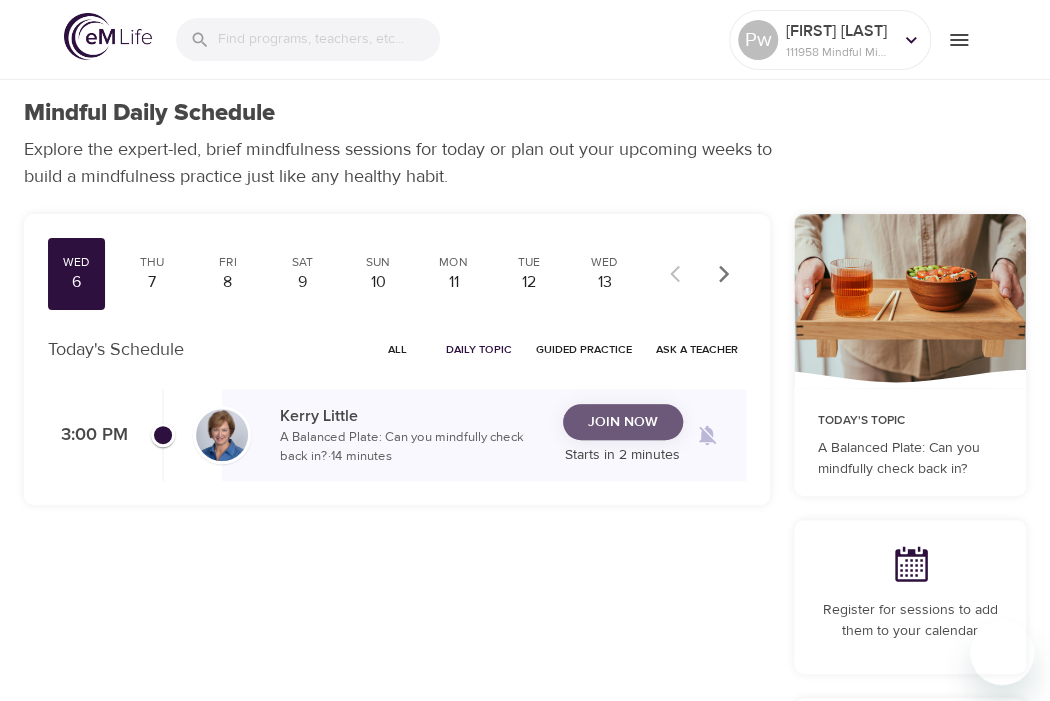 click on "Join Now" at bounding box center (623, 422) 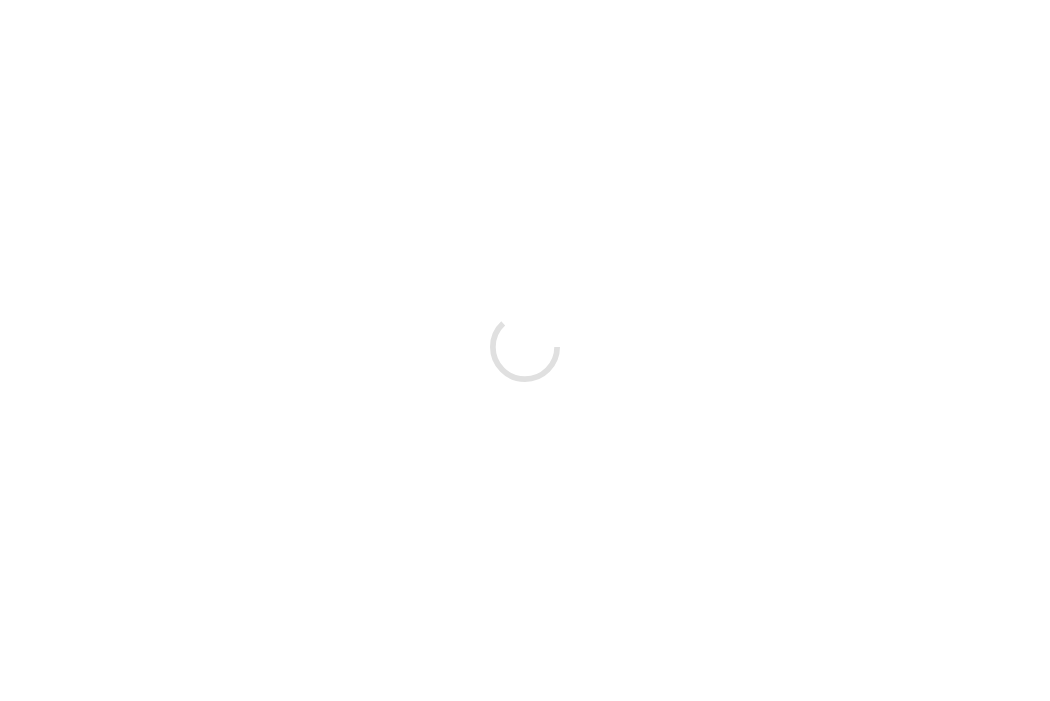 scroll, scrollTop: 0, scrollLeft: 0, axis: both 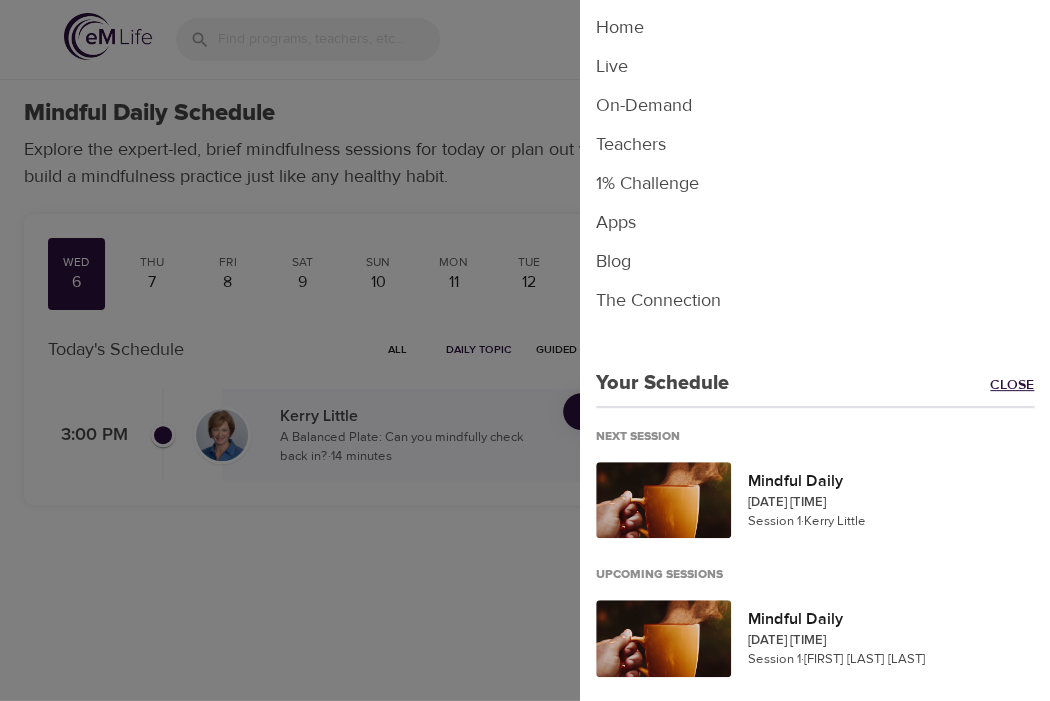 click on "Close" at bounding box center (1020, 386) 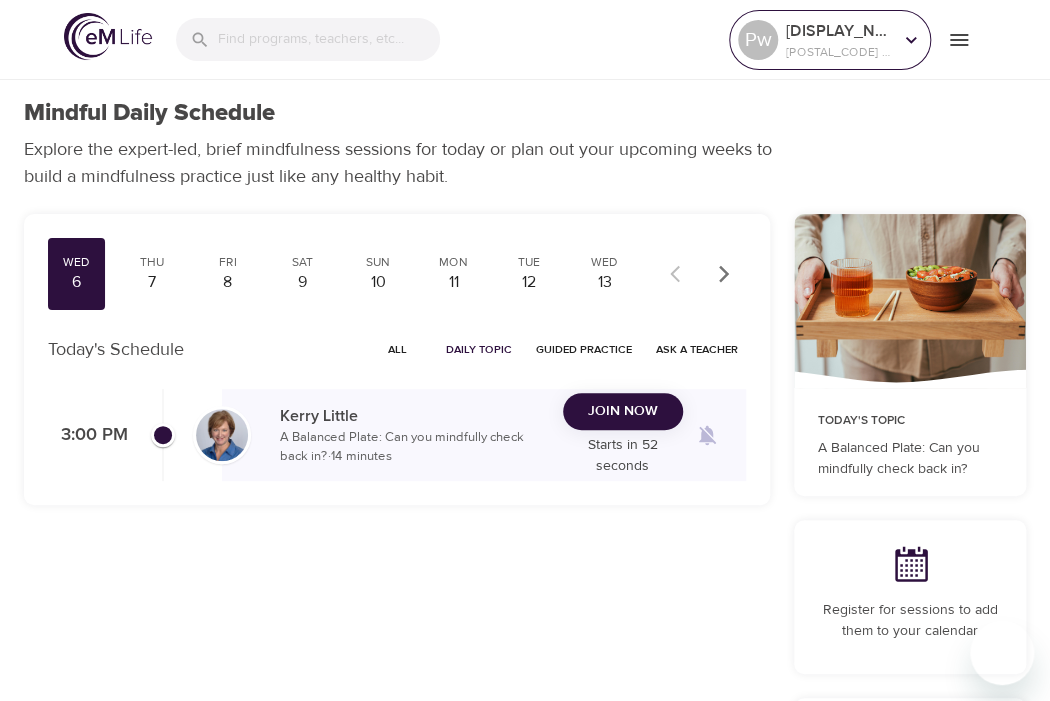 click on "paige one" at bounding box center [839, 31] 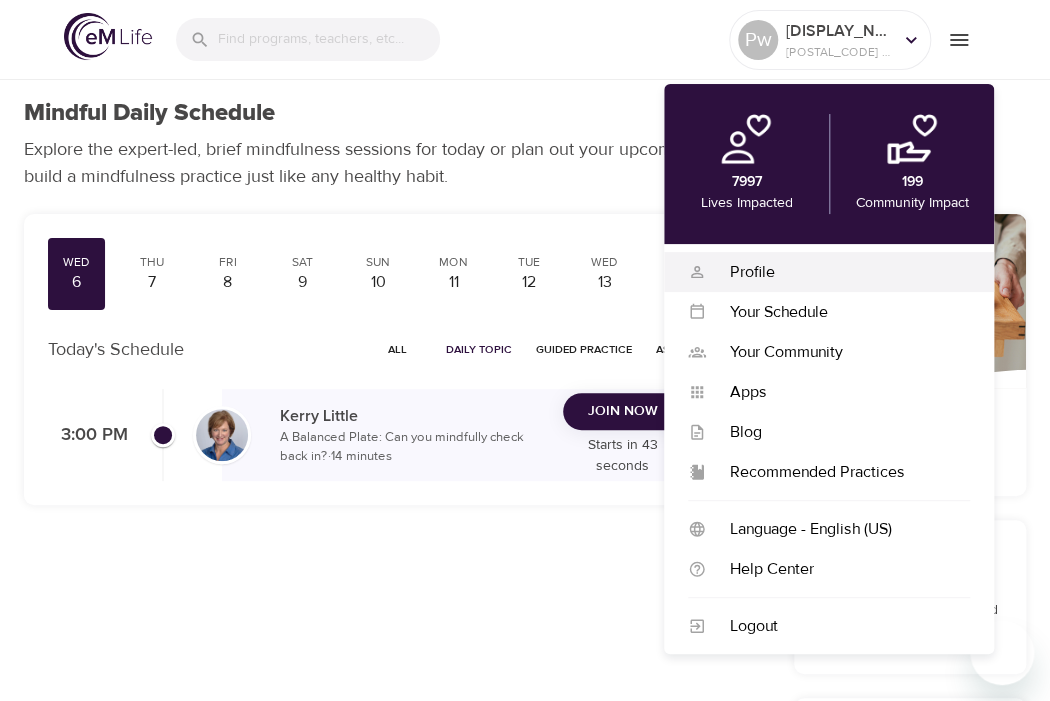click on "Profile" at bounding box center [838, 272] 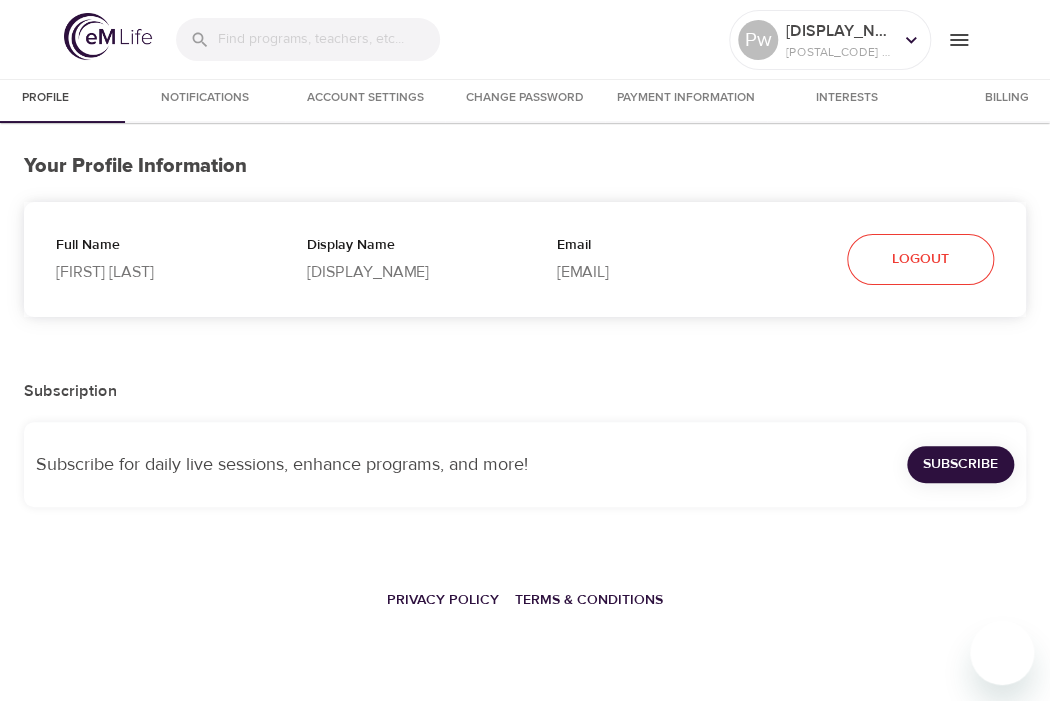 select on "10" 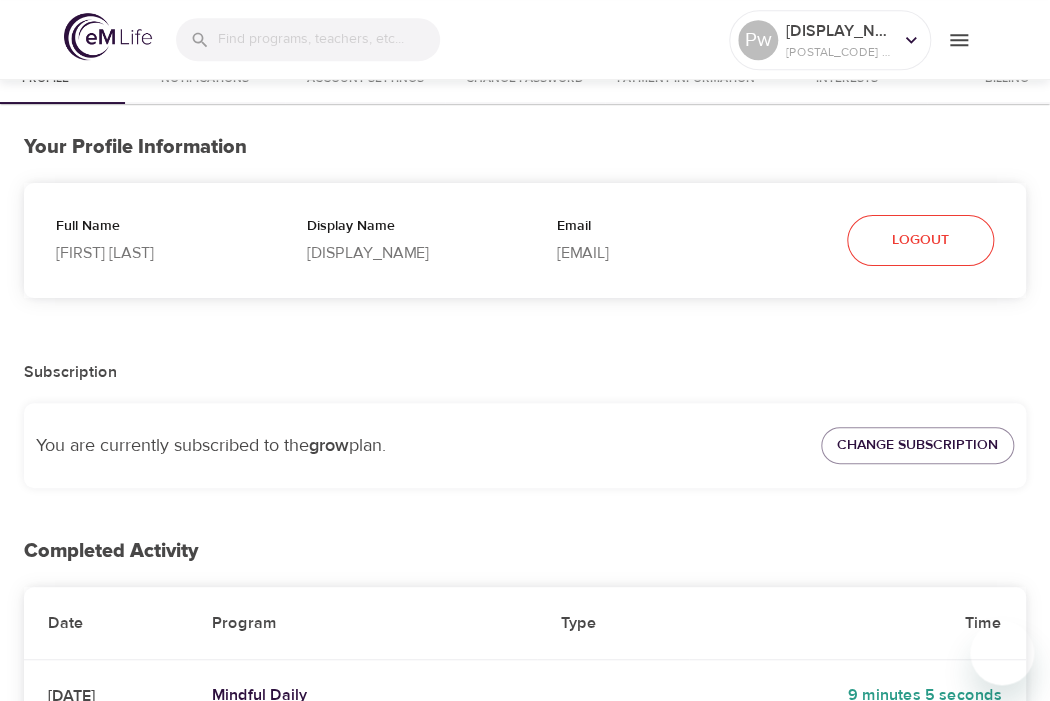 scroll, scrollTop: 0, scrollLeft: 0, axis: both 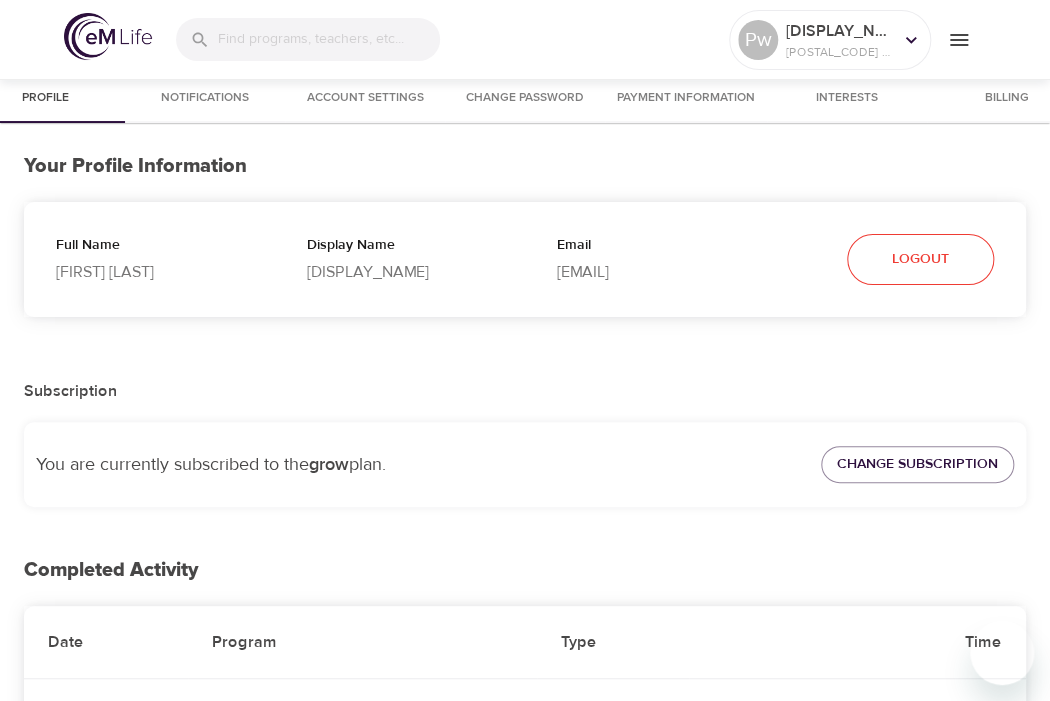 click on "Billing" at bounding box center (1007, 98) 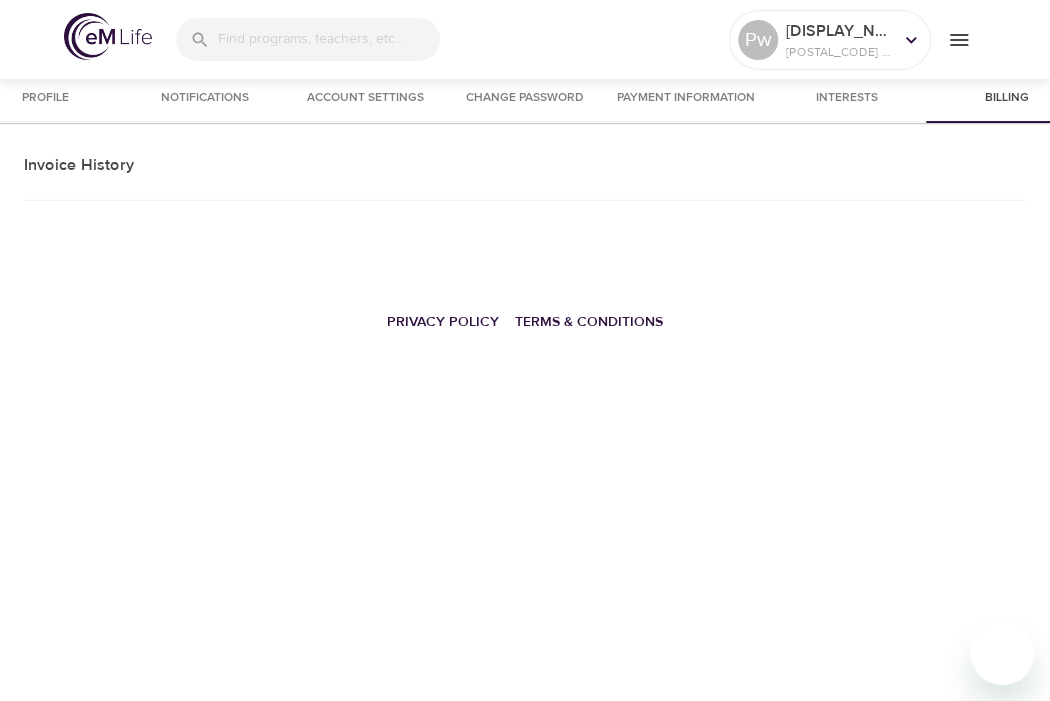 scroll, scrollTop: 0, scrollLeft: 1, axis: horizontal 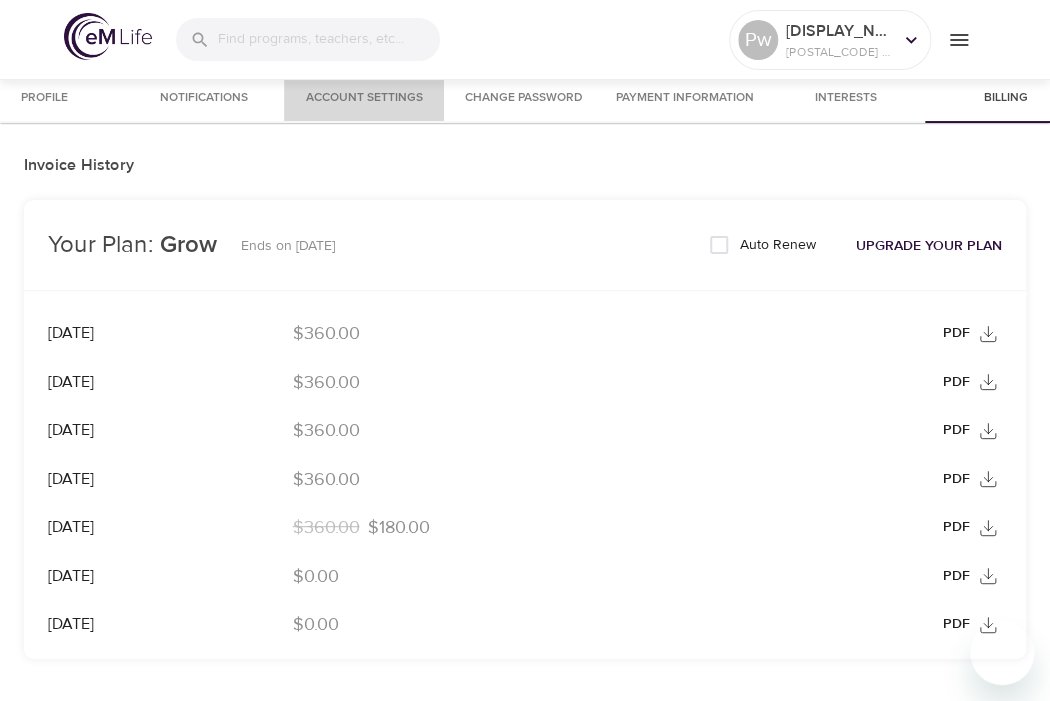 click on "Account Settings" at bounding box center (364, 98) 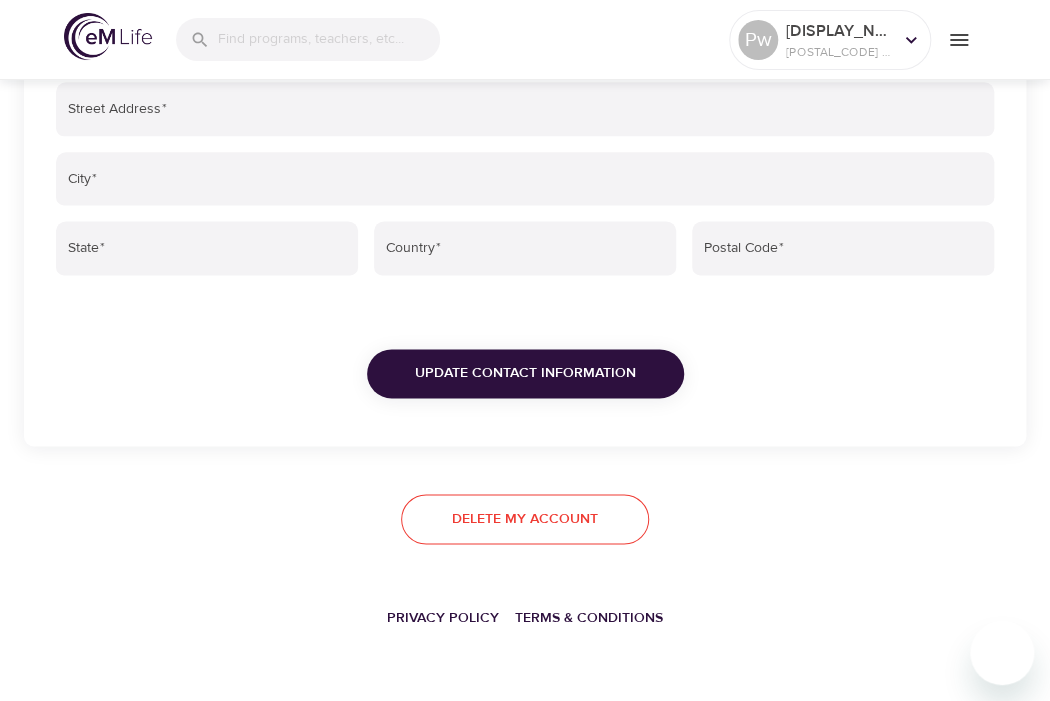 scroll, scrollTop: 0, scrollLeft: 0, axis: both 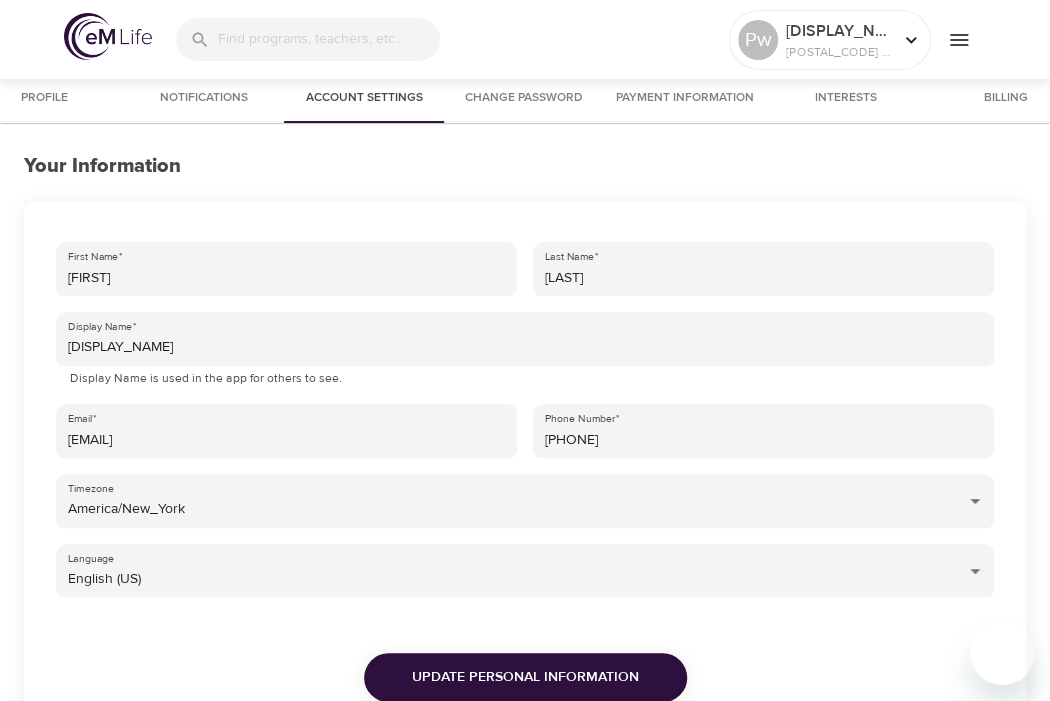 click on "Payment Information" at bounding box center [685, 98] 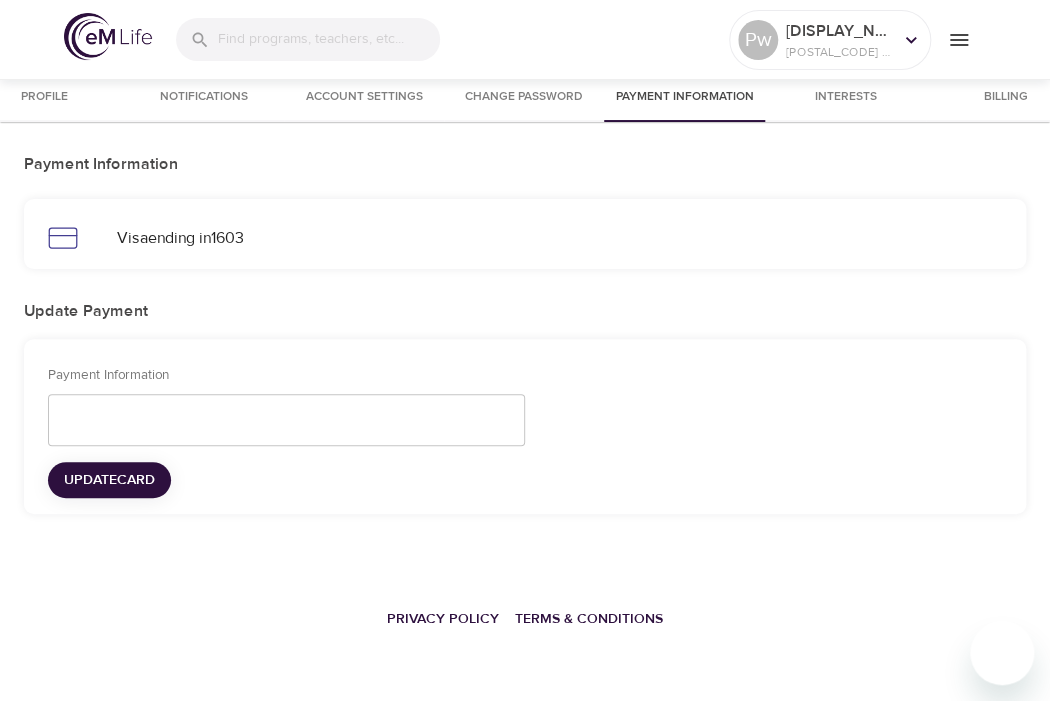 scroll, scrollTop: 0, scrollLeft: 0, axis: both 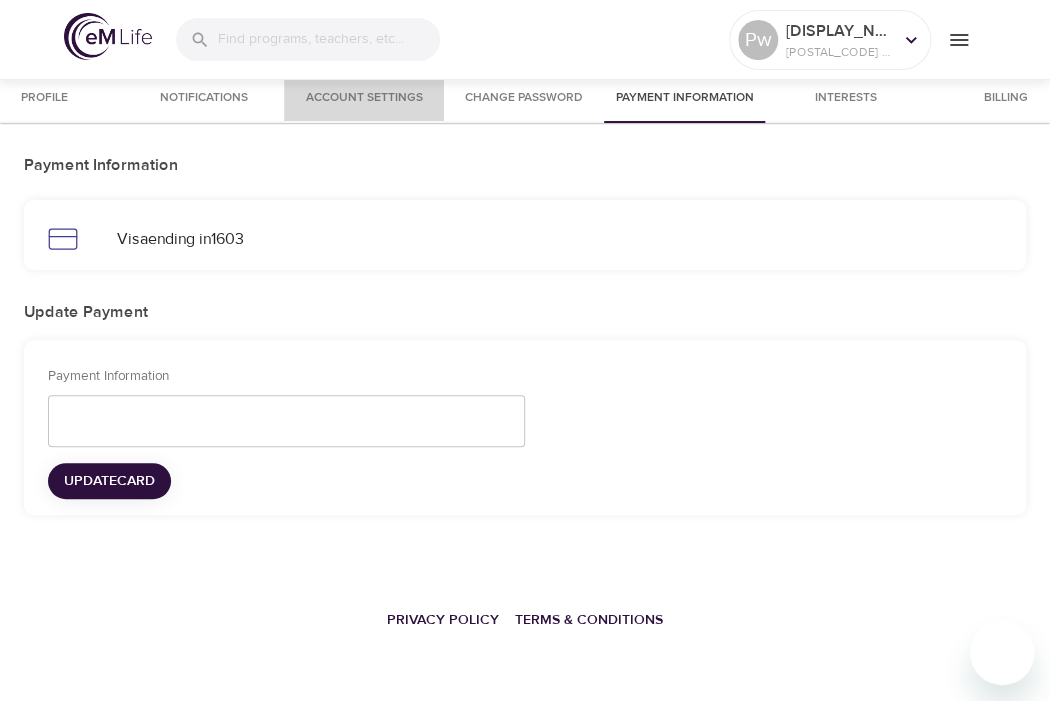 click on "Account Settings" at bounding box center [364, 98] 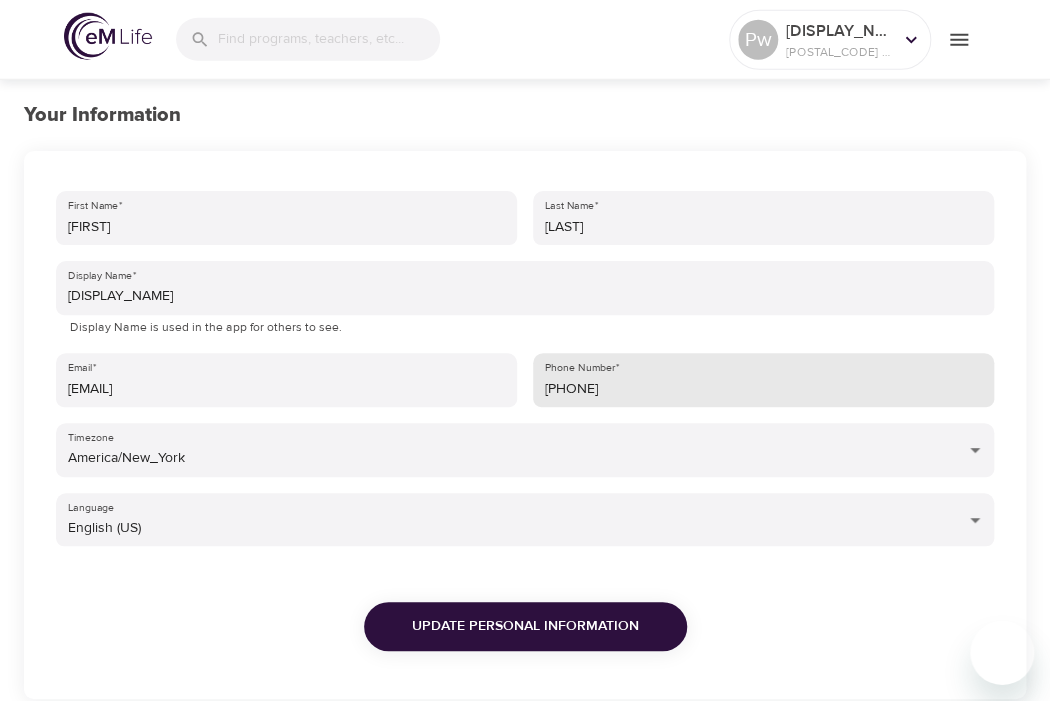 scroll, scrollTop: 0, scrollLeft: 0, axis: both 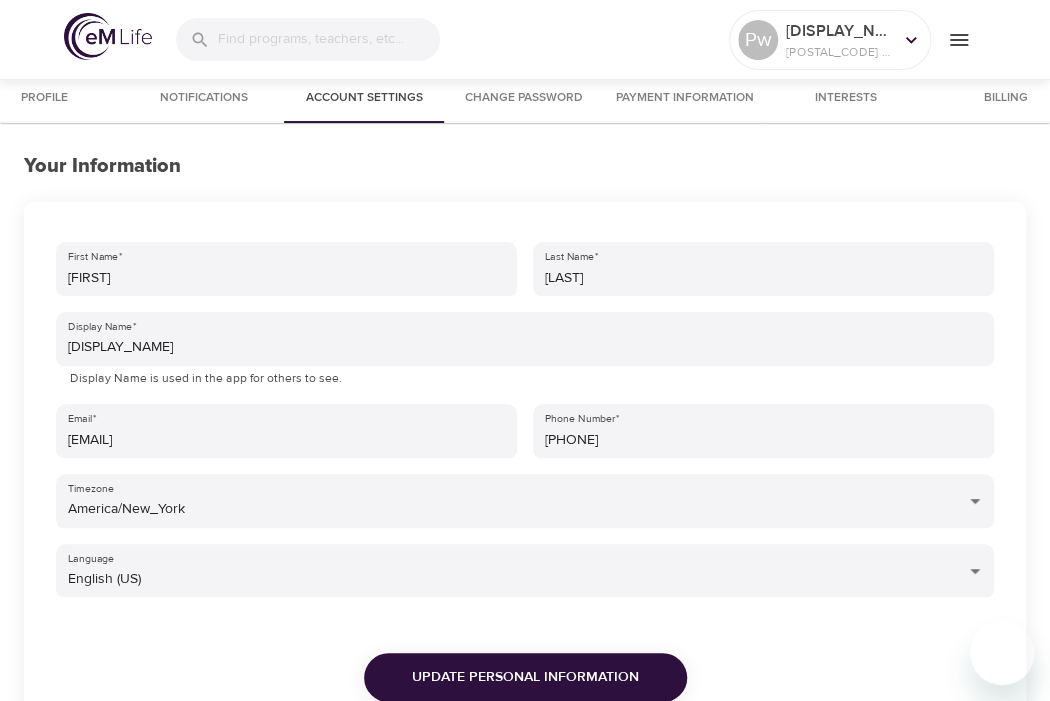 click on "Billing" at bounding box center (1006, 98) 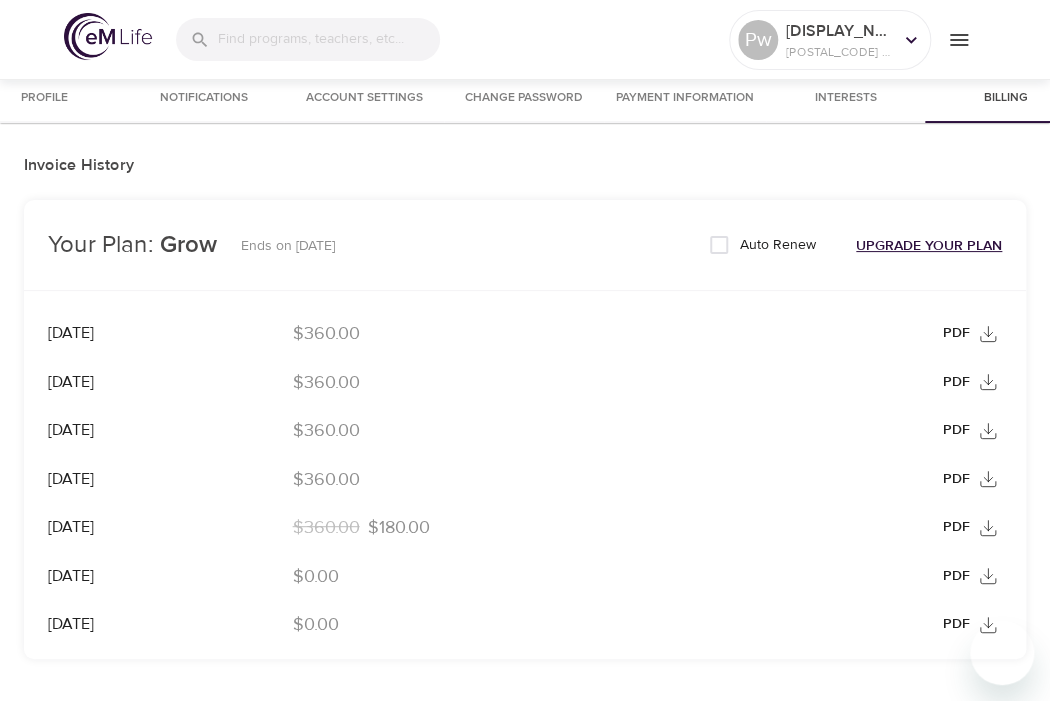 click on "Upgrade Your Plan" at bounding box center (929, 246) 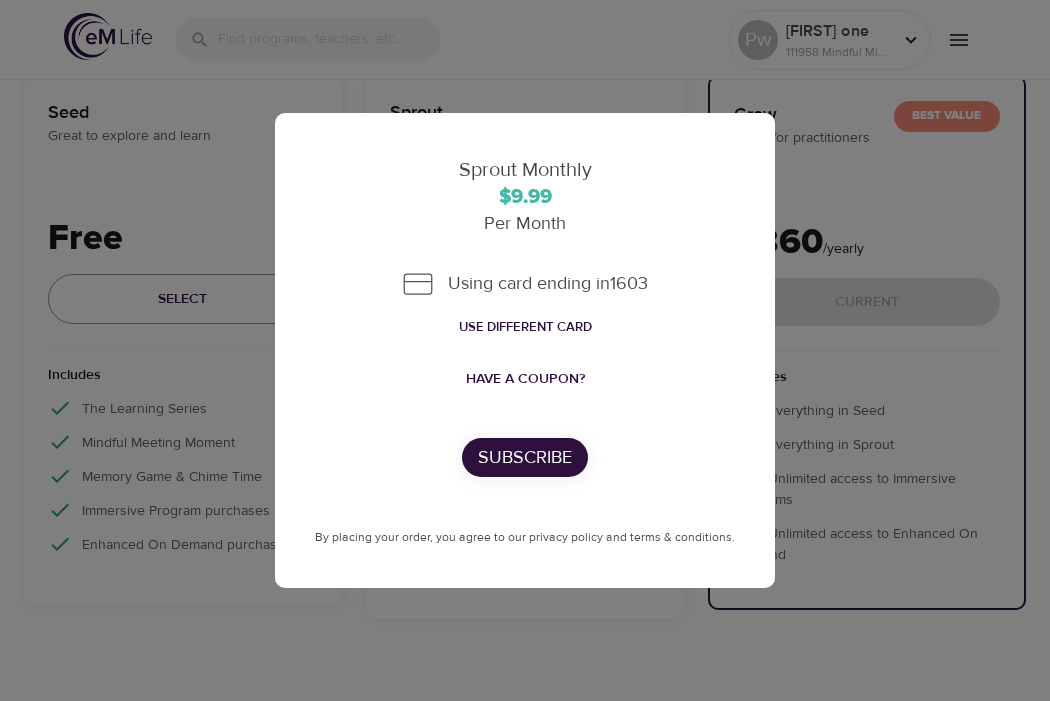 scroll, scrollTop: 0, scrollLeft: 0, axis: both 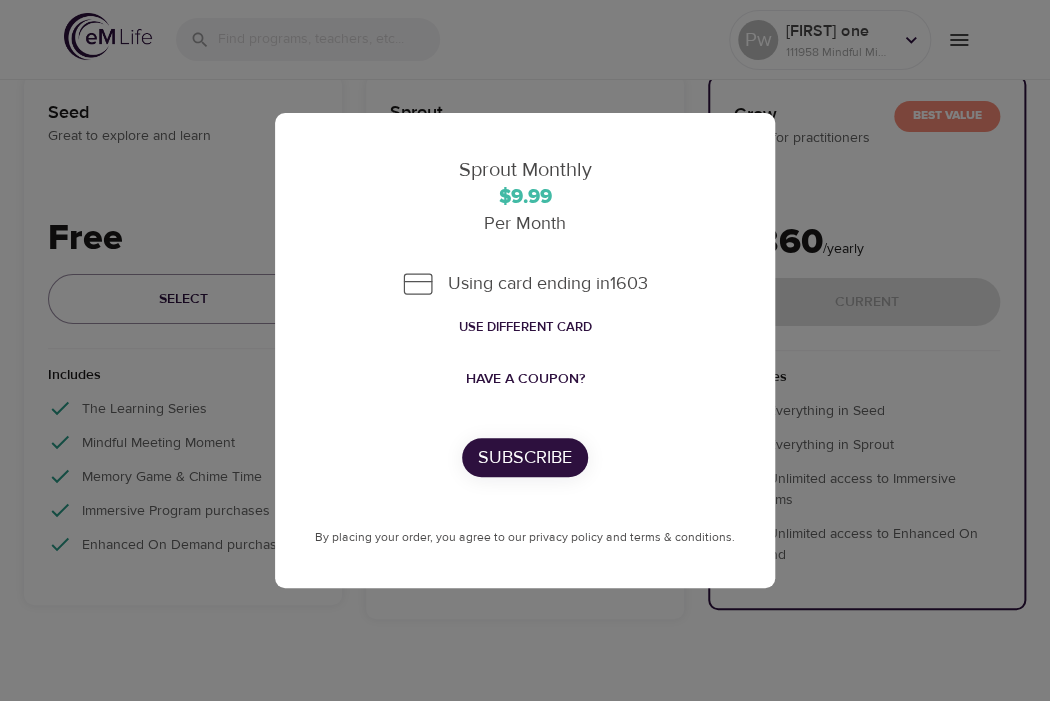 click on "Sprout Monthly $9.99 Per Month Using card ending in  1603 Use different card Have a coupon? Subscribe By placing your order, you agree to our privacy policy and terms & conditions." at bounding box center [525, 350] 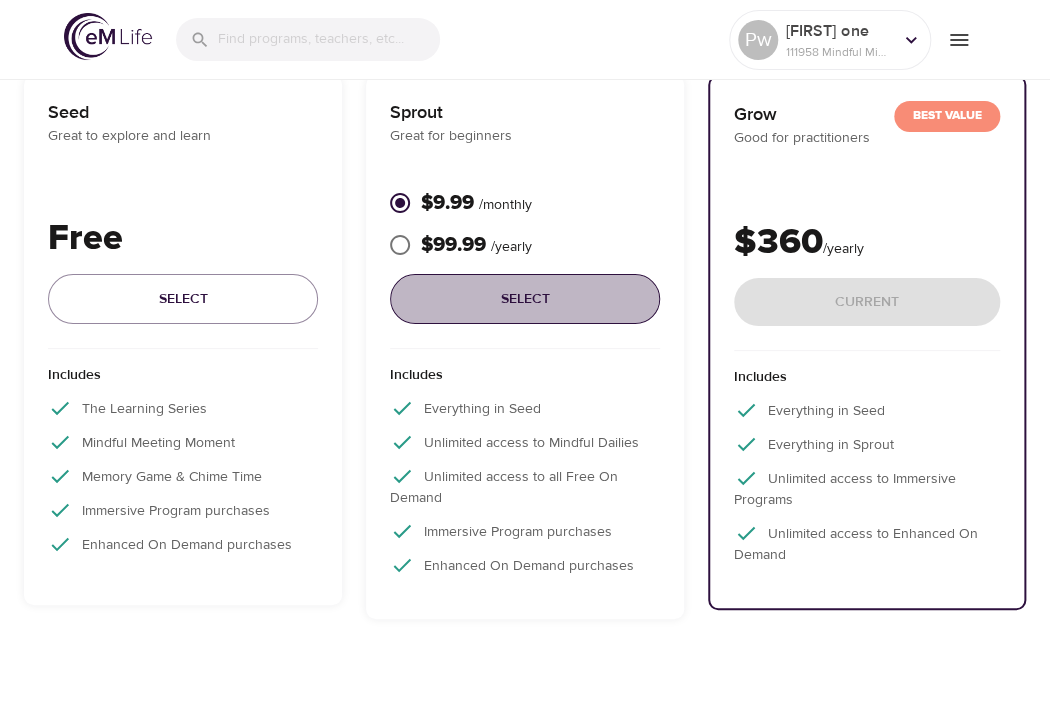 click on "Select" at bounding box center [525, 299] 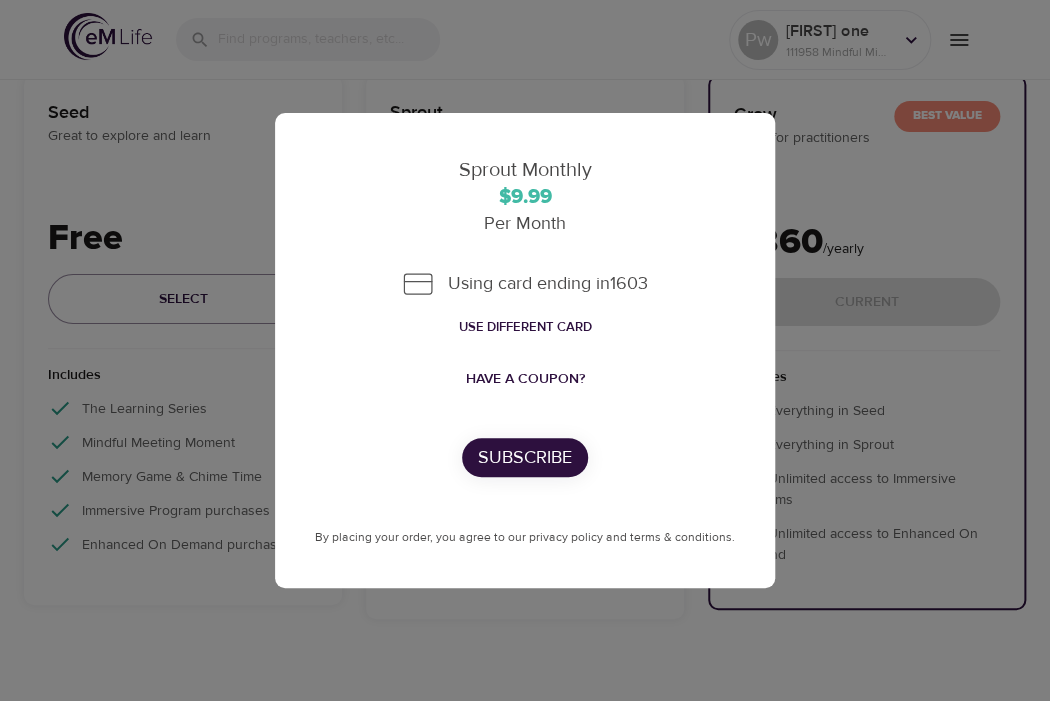 click on "Sprout Monthly $9.99 Per Month Using card ending in  1603 Use different card Have a coupon? Subscribe By placing your order, you agree to our privacy policy and terms & conditions." at bounding box center (525, 350) 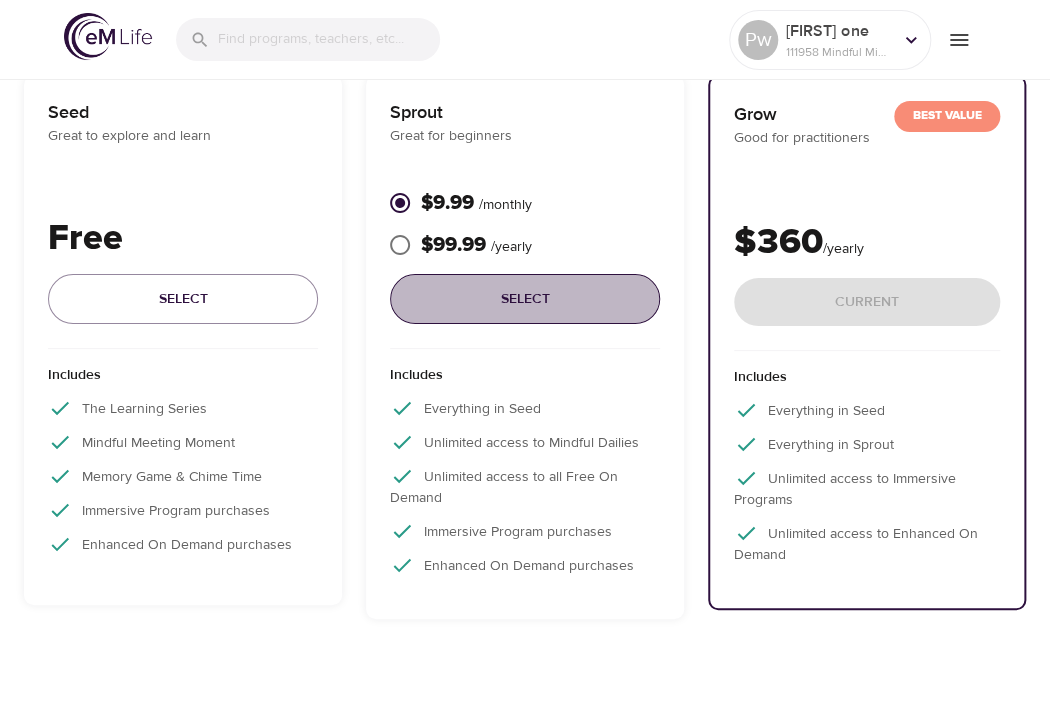 click on "Select" at bounding box center [525, 299] 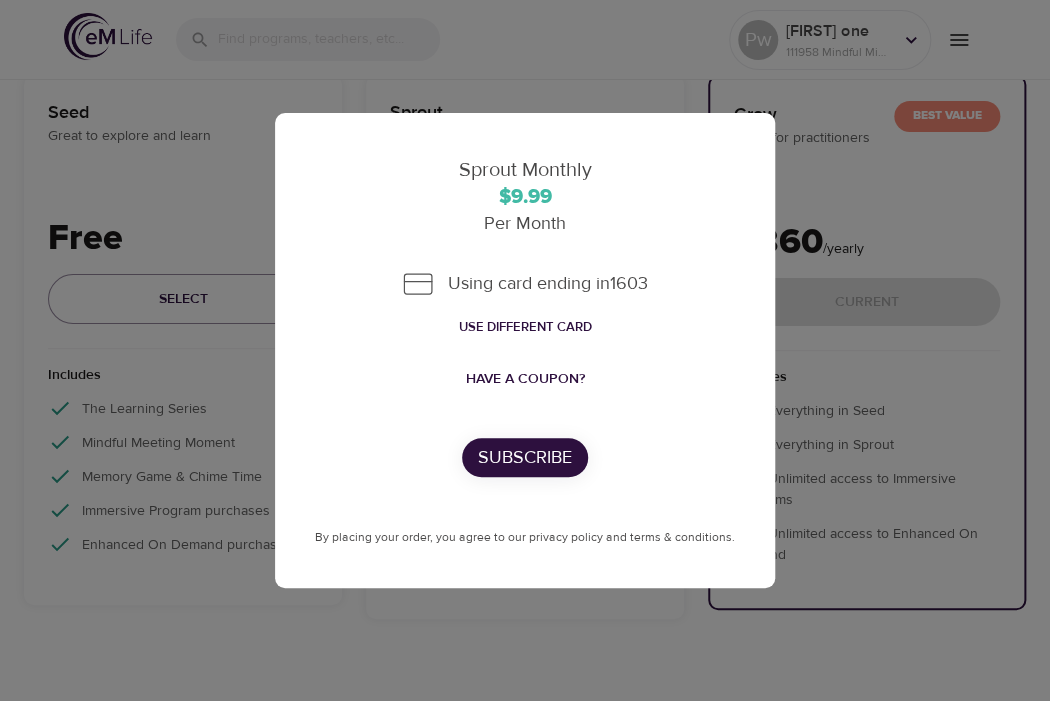 click on "Sprout Monthly $9.99 Per Month Using card ending in  1603 Use different card Have a coupon? Subscribe By placing your order, you agree to our privacy policy and terms & conditions." at bounding box center (525, 350) 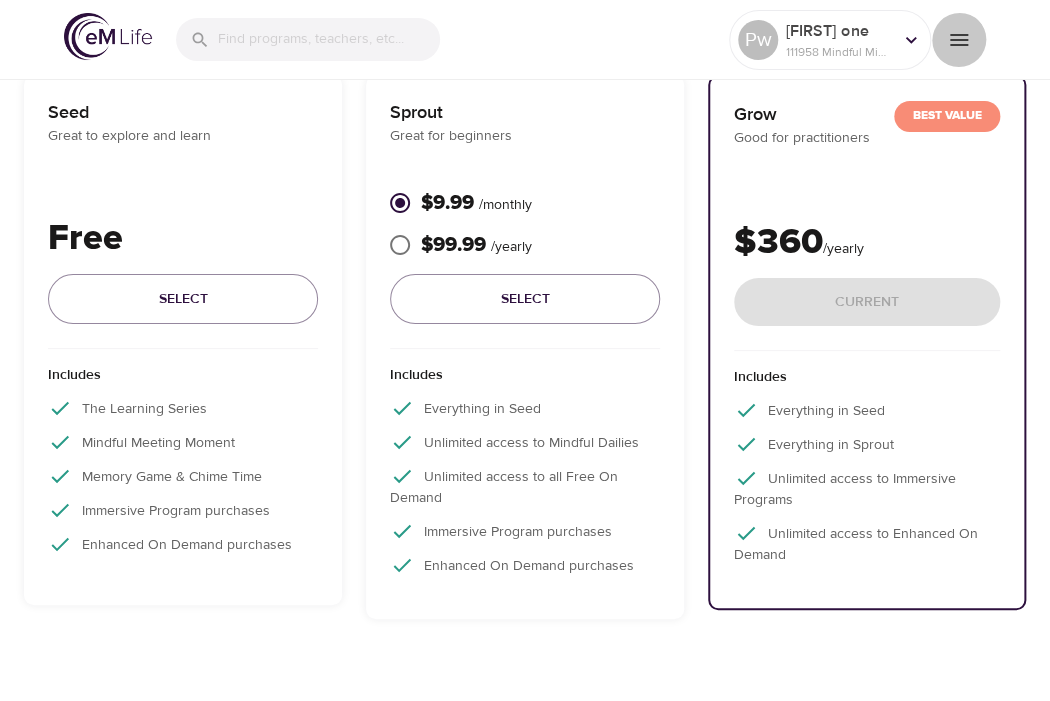 click 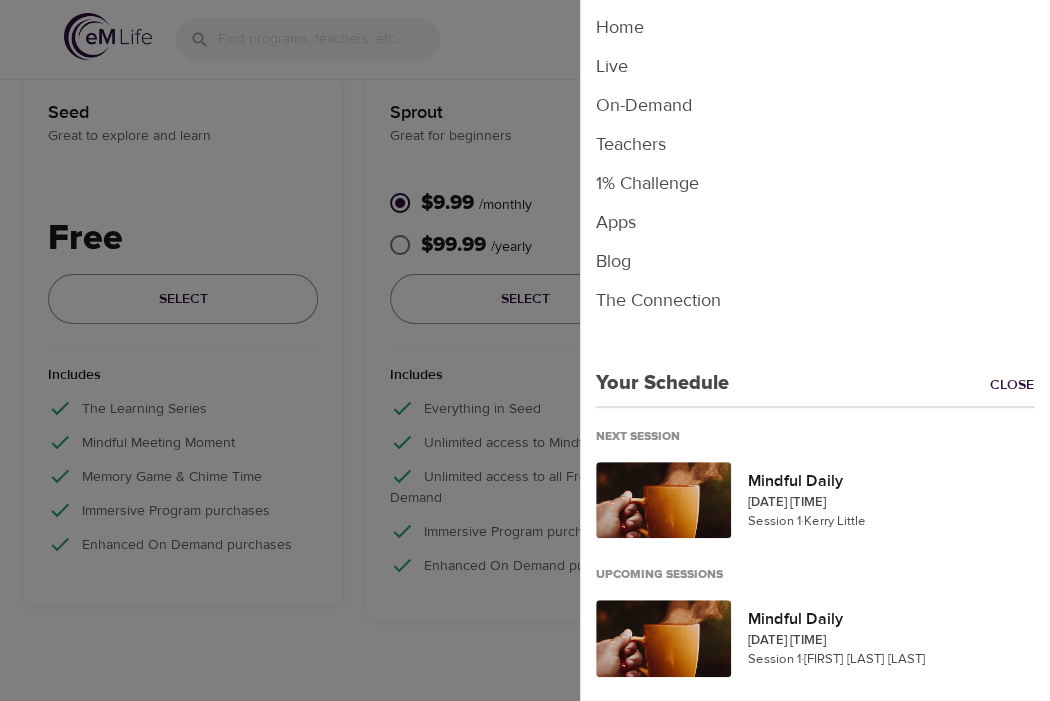 click at bounding box center [525, 350] 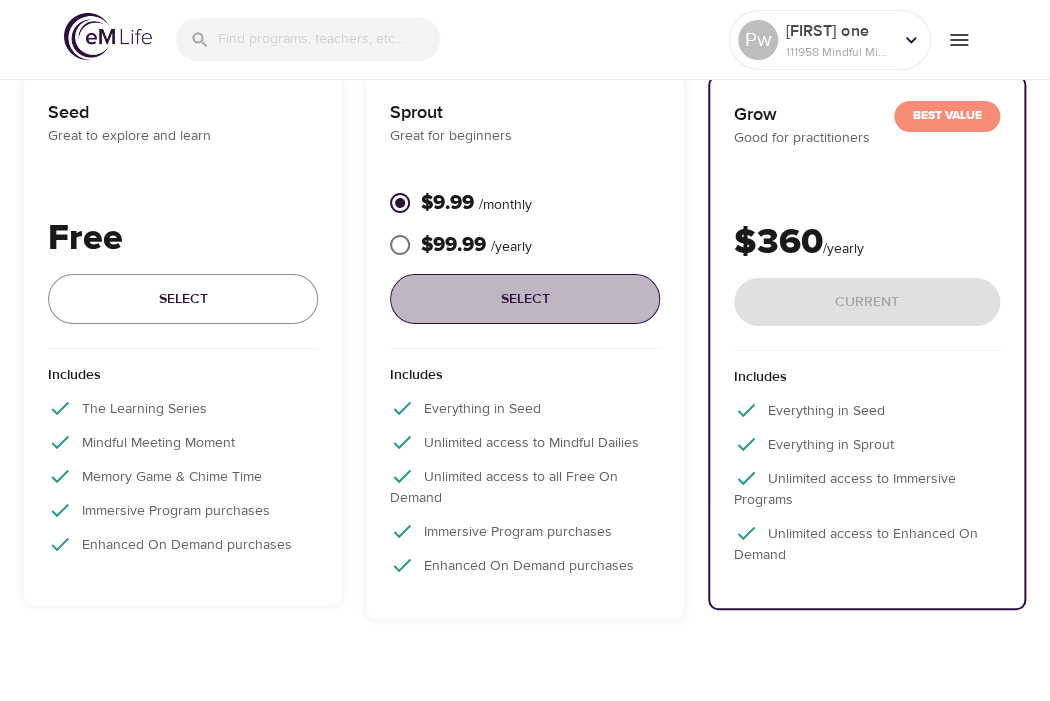 click on "Select" at bounding box center [525, 299] 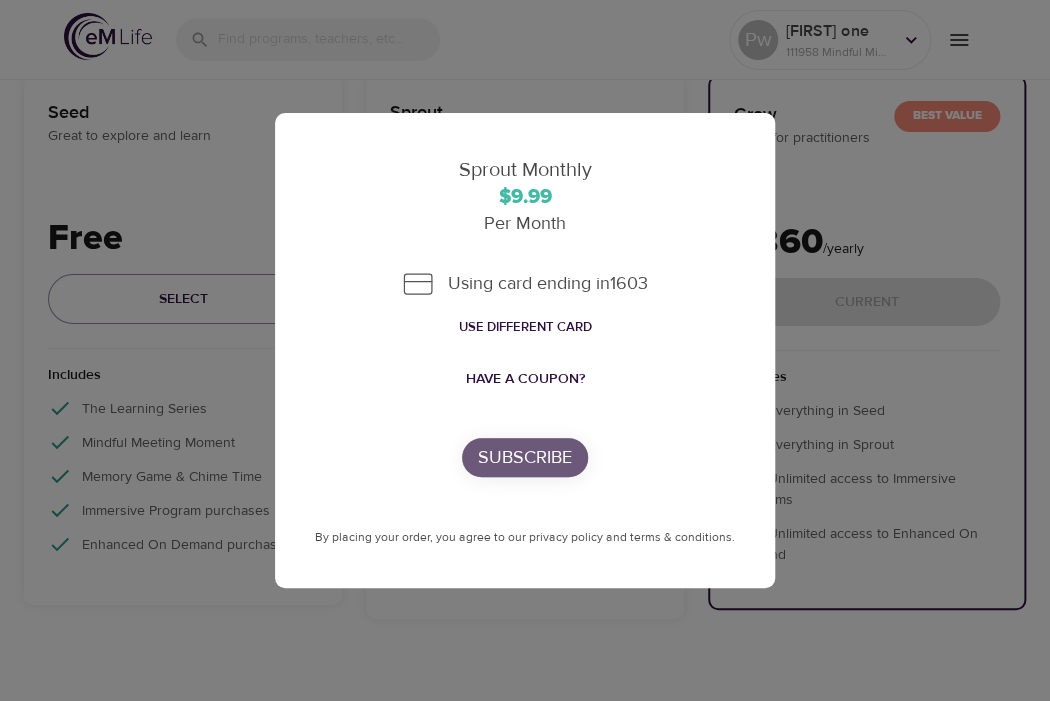 click on "Subscribe" at bounding box center [525, 457] 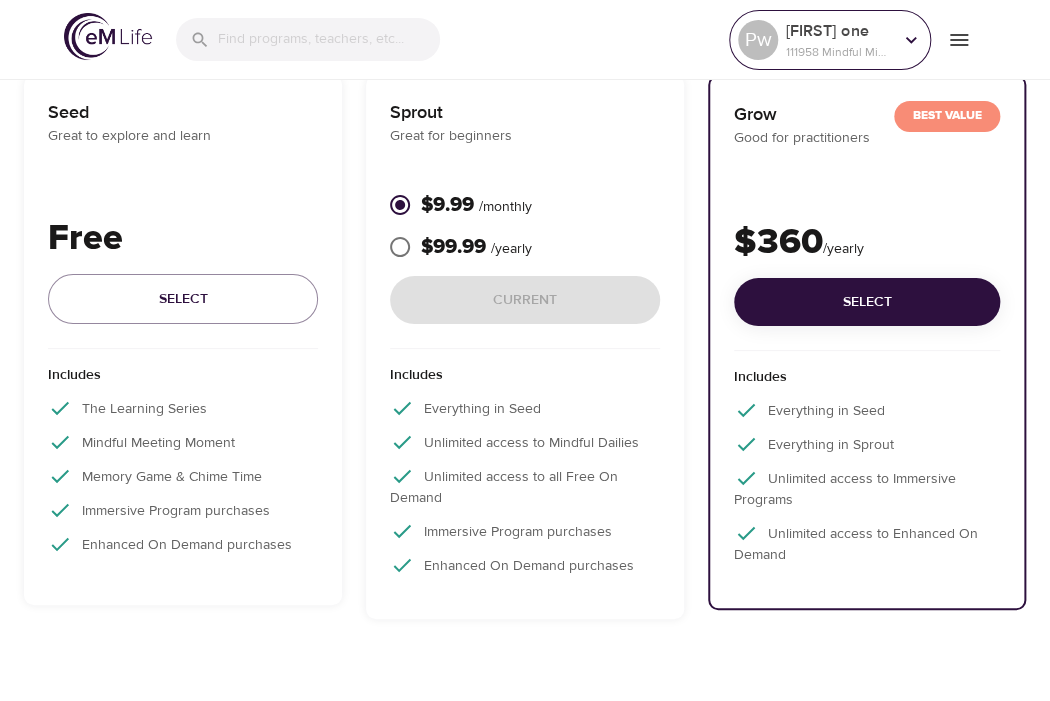 click 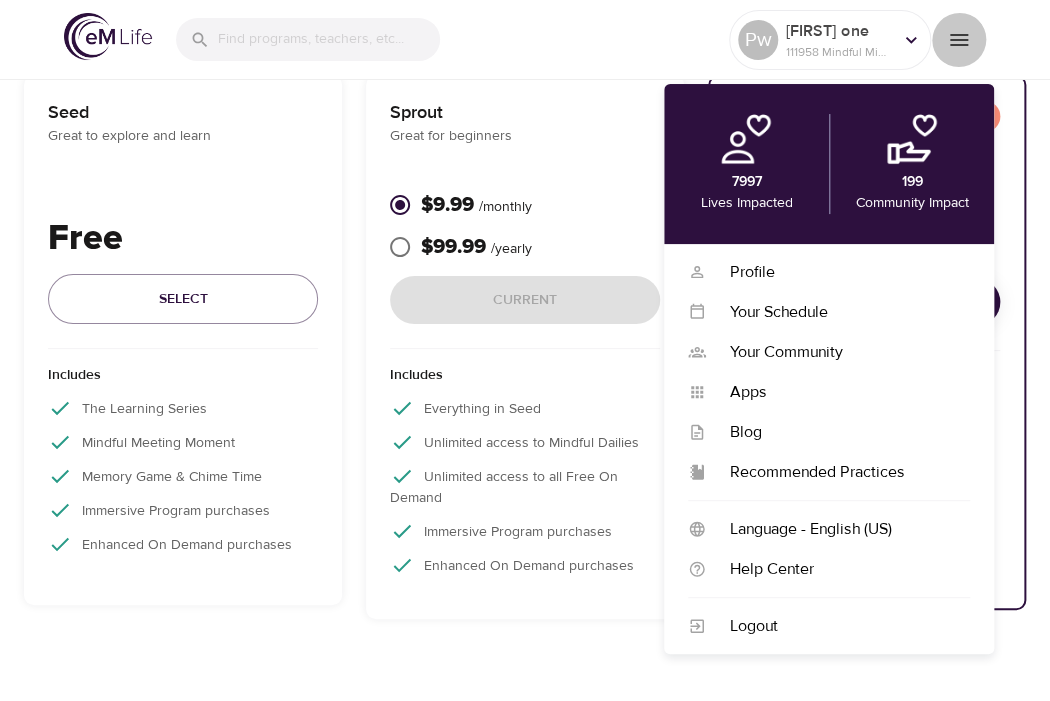 click 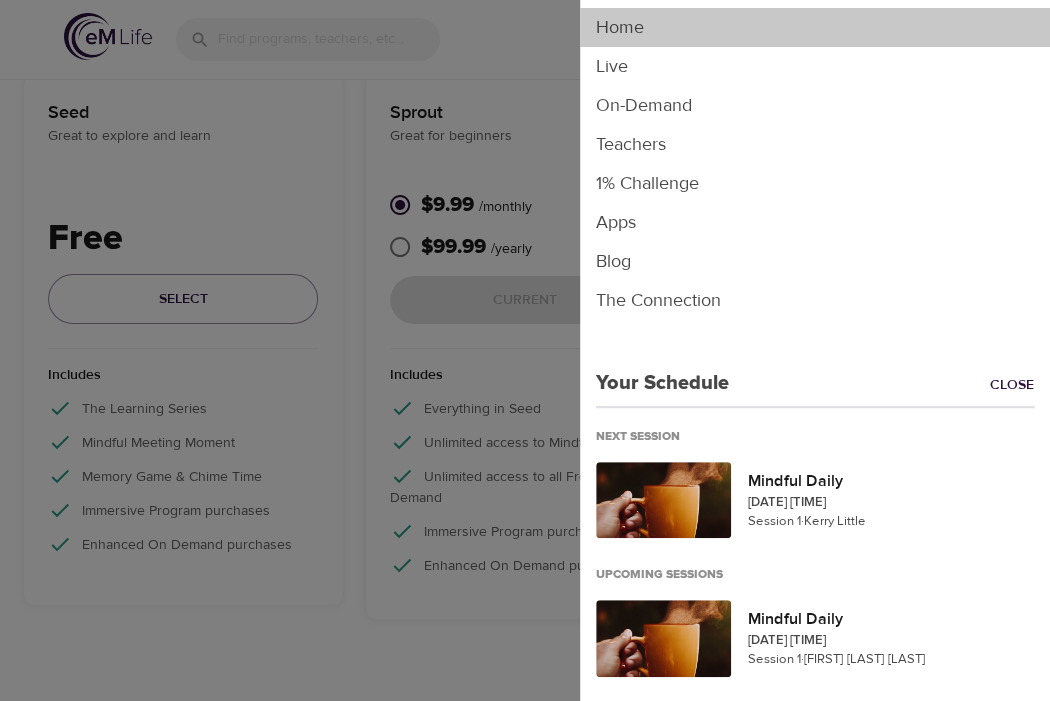 click on "Home" at bounding box center [815, 27] 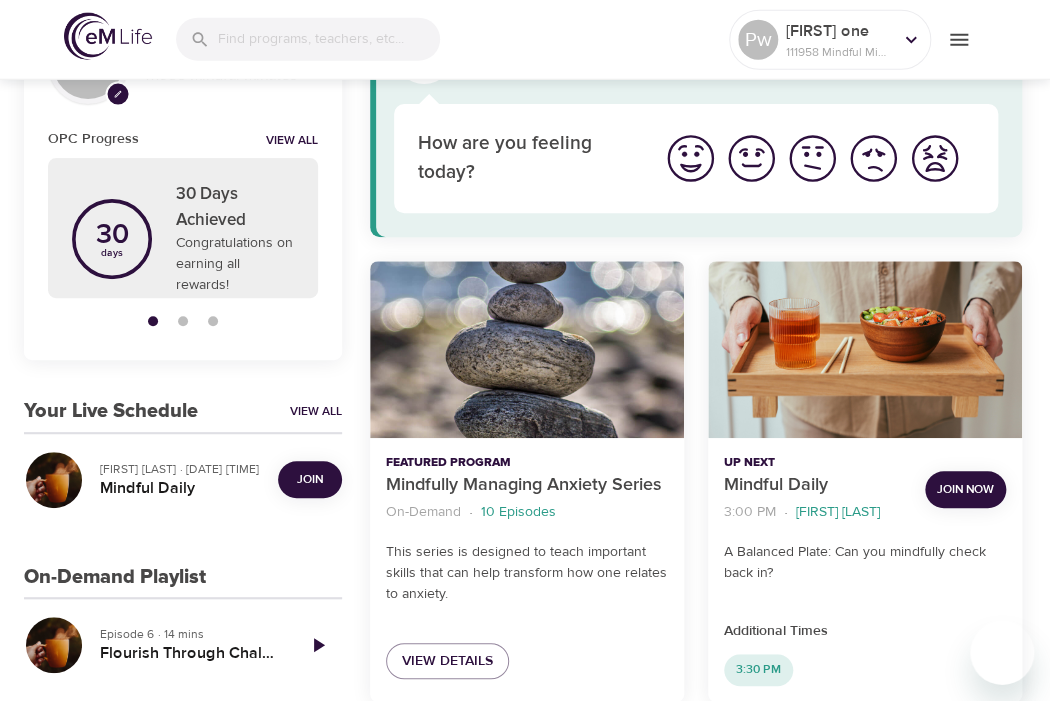 scroll, scrollTop: 0, scrollLeft: 0, axis: both 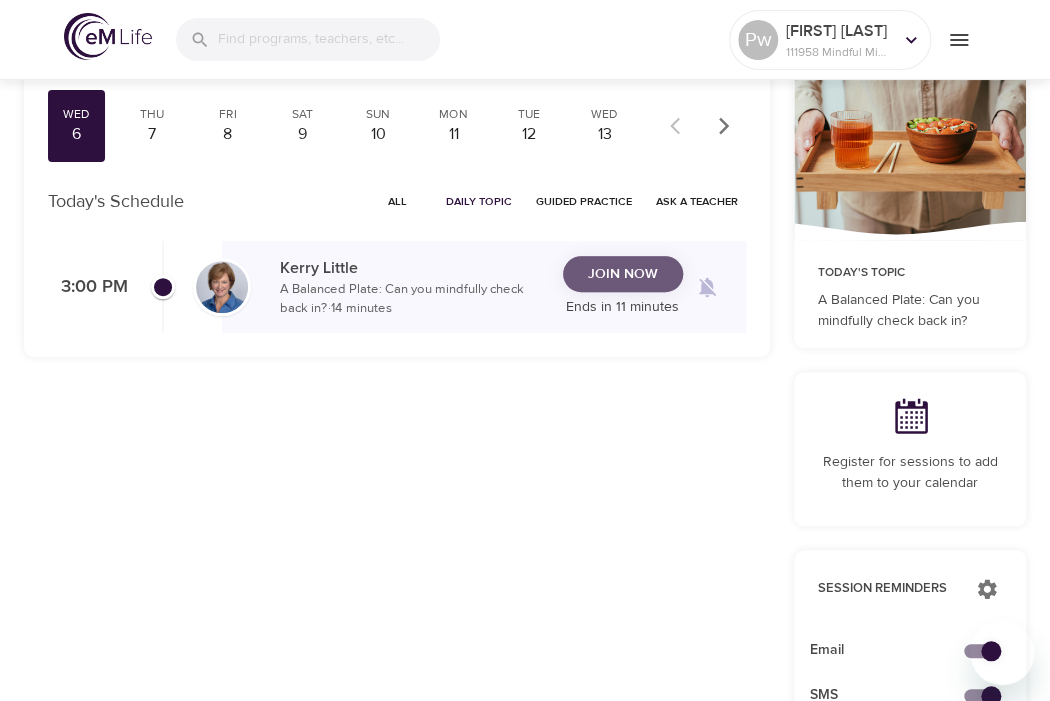 click on "Join Now" at bounding box center [623, 274] 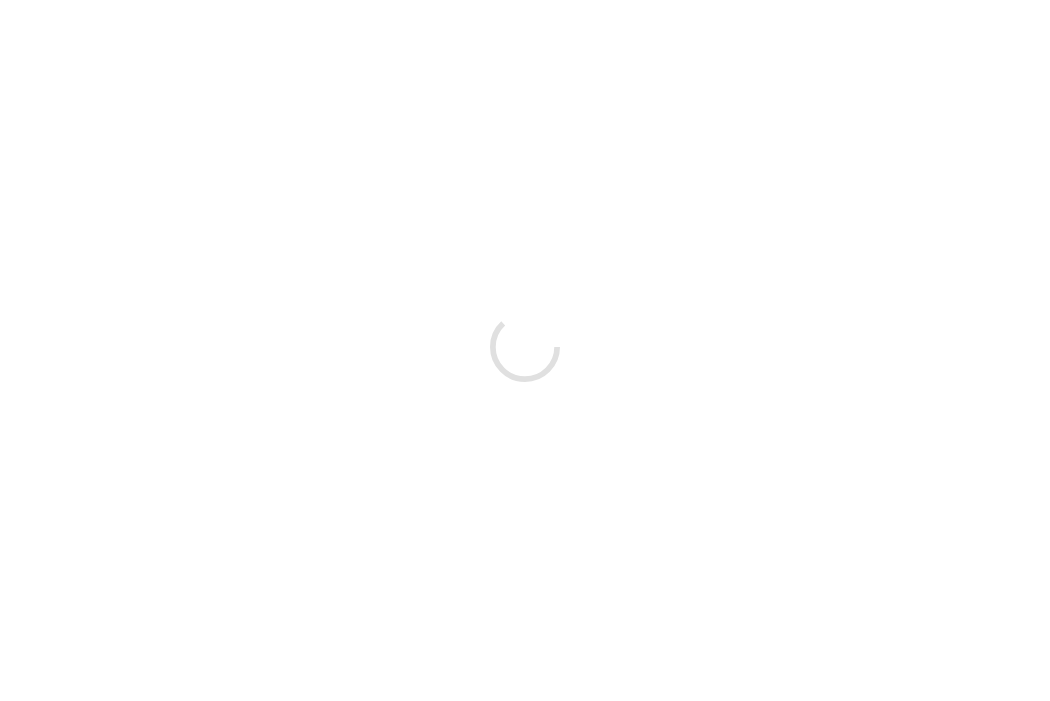 scroll, scrollTop: 0, scrollLeft: 0, axis: both 